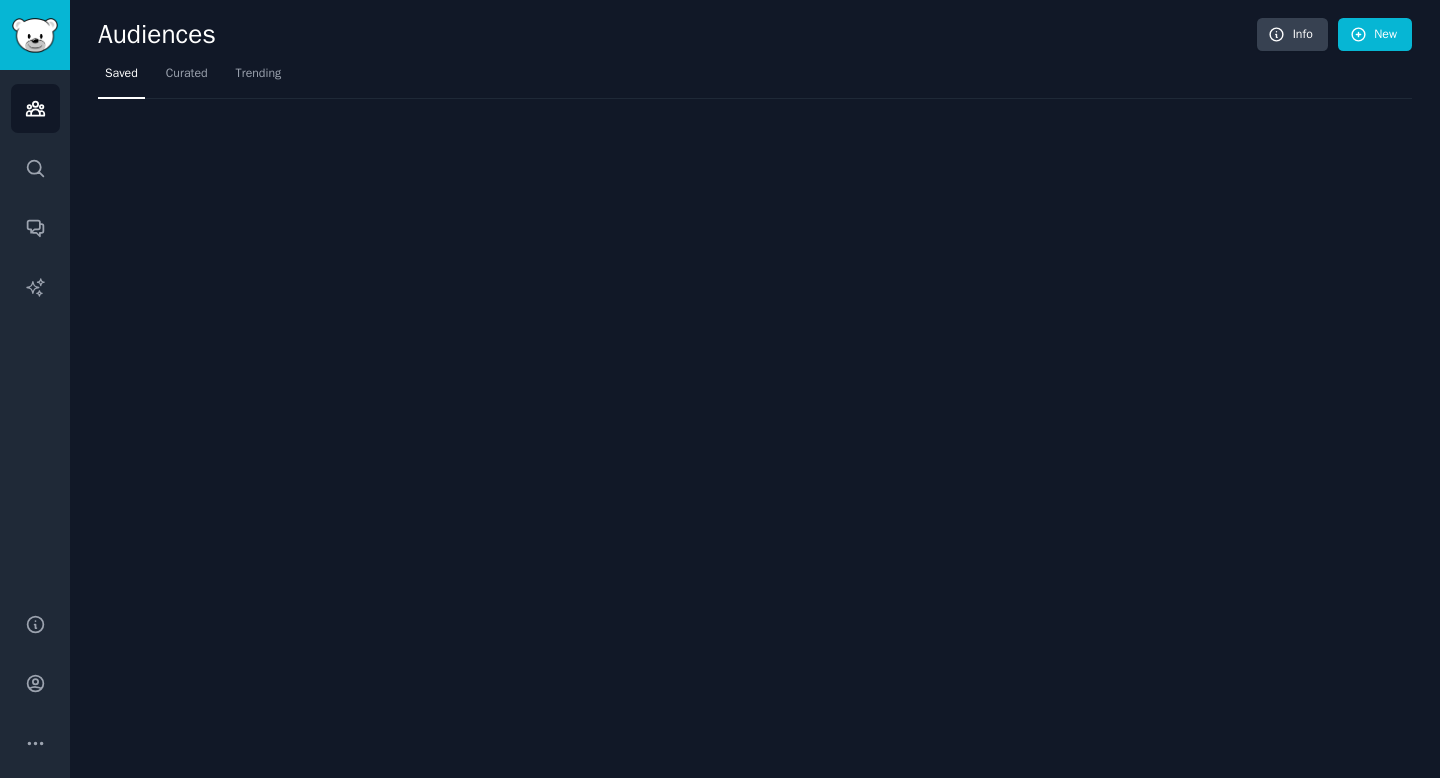 scroll, scrollTop: 0, scrollLeft: 0, axis: both 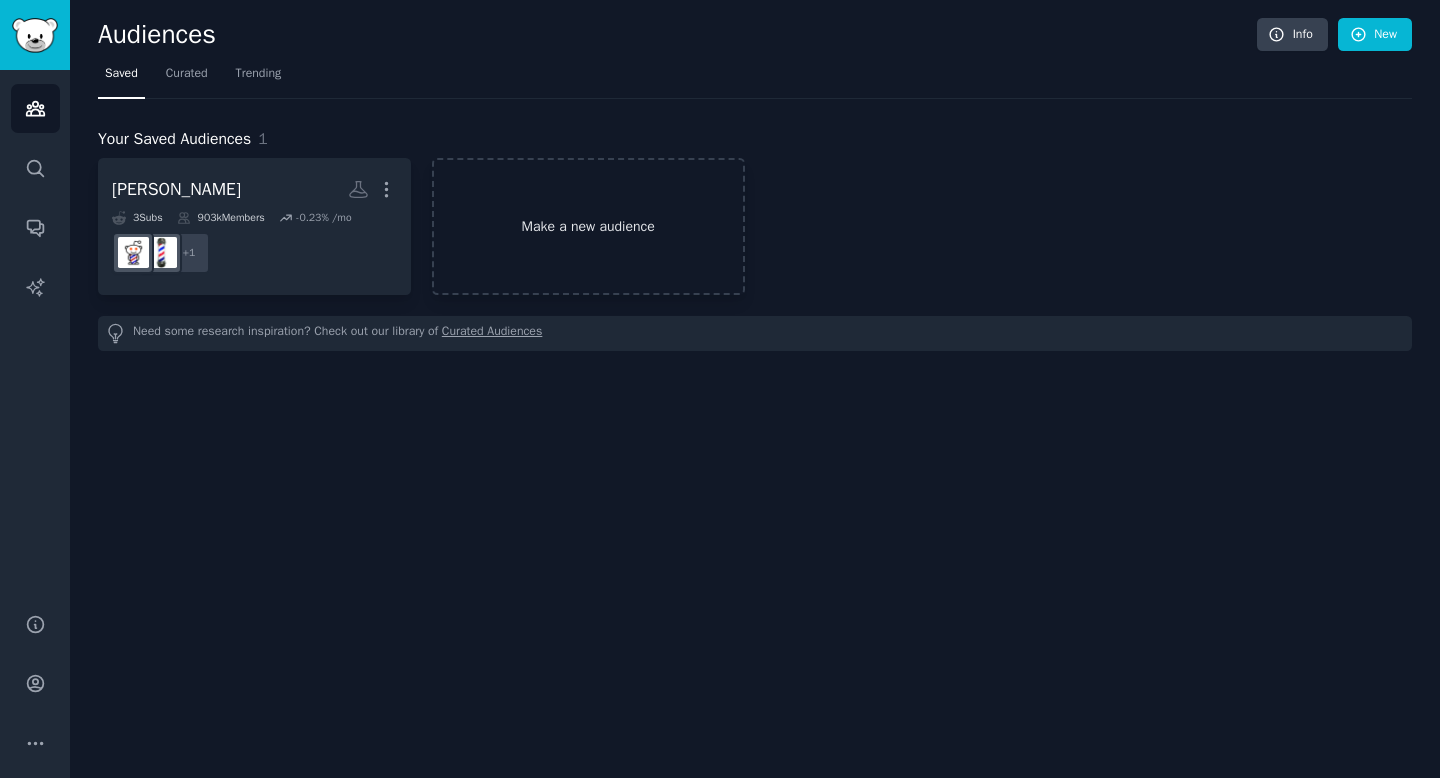 click on "Make a new audience" at bounding box center [588, 226] 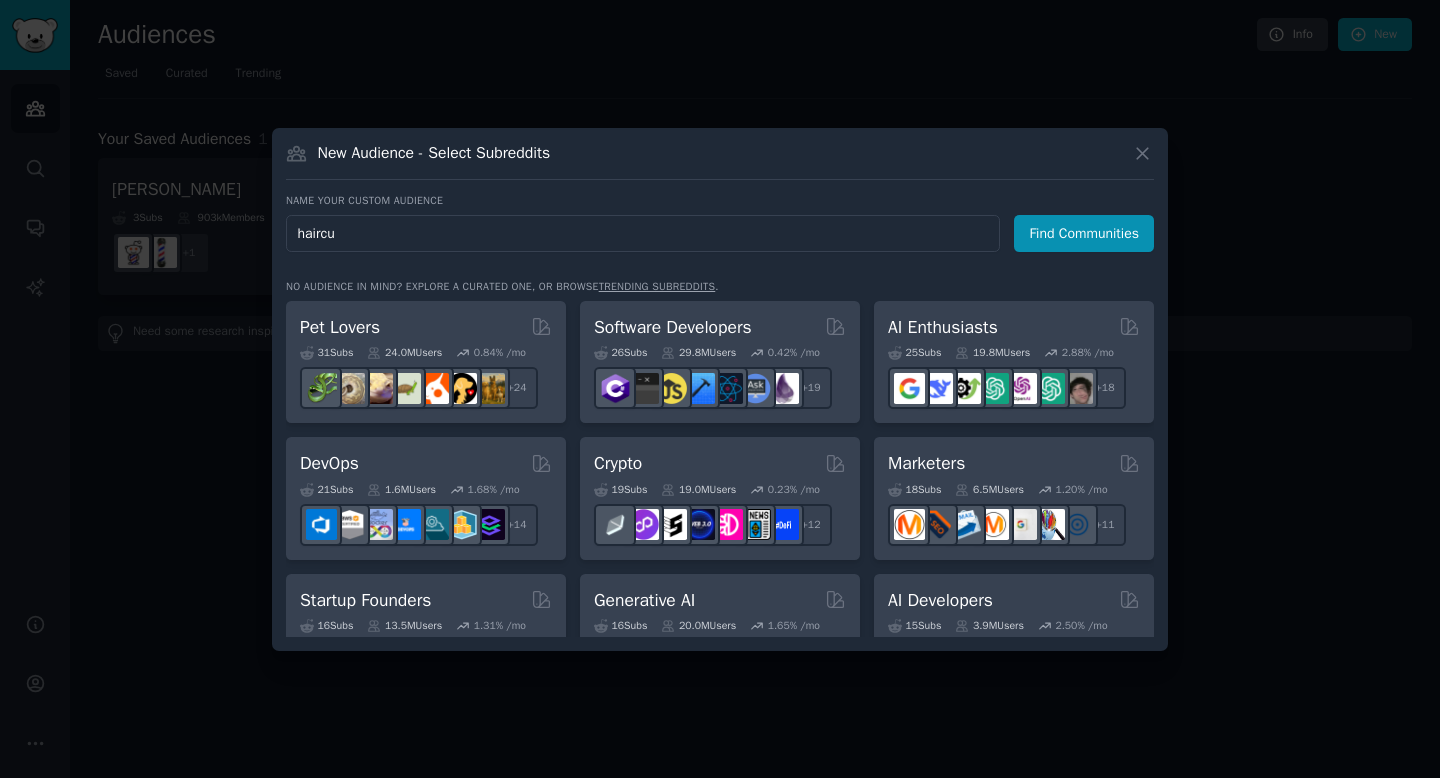 type on "haircut" 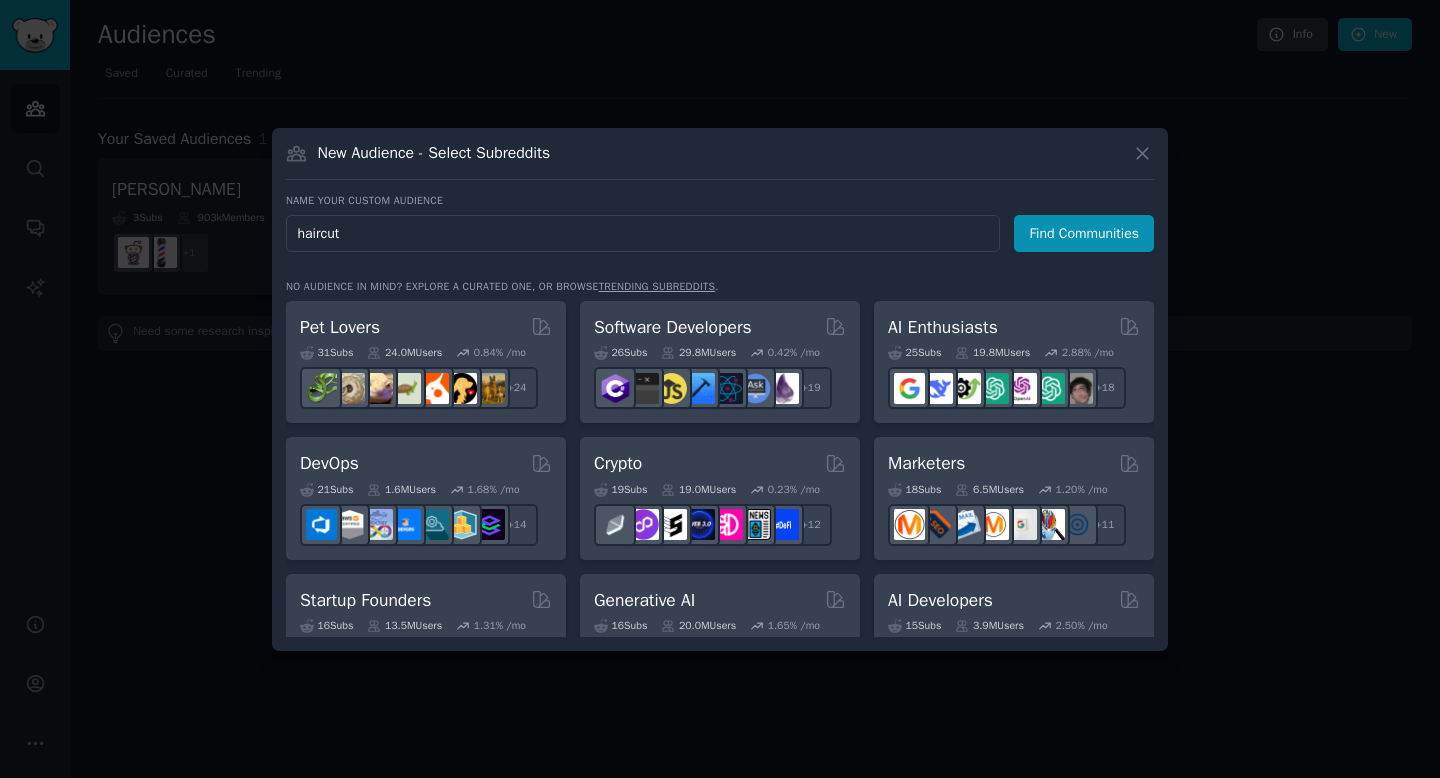 click on "Find Communities" at bounding box center (1084, 233) 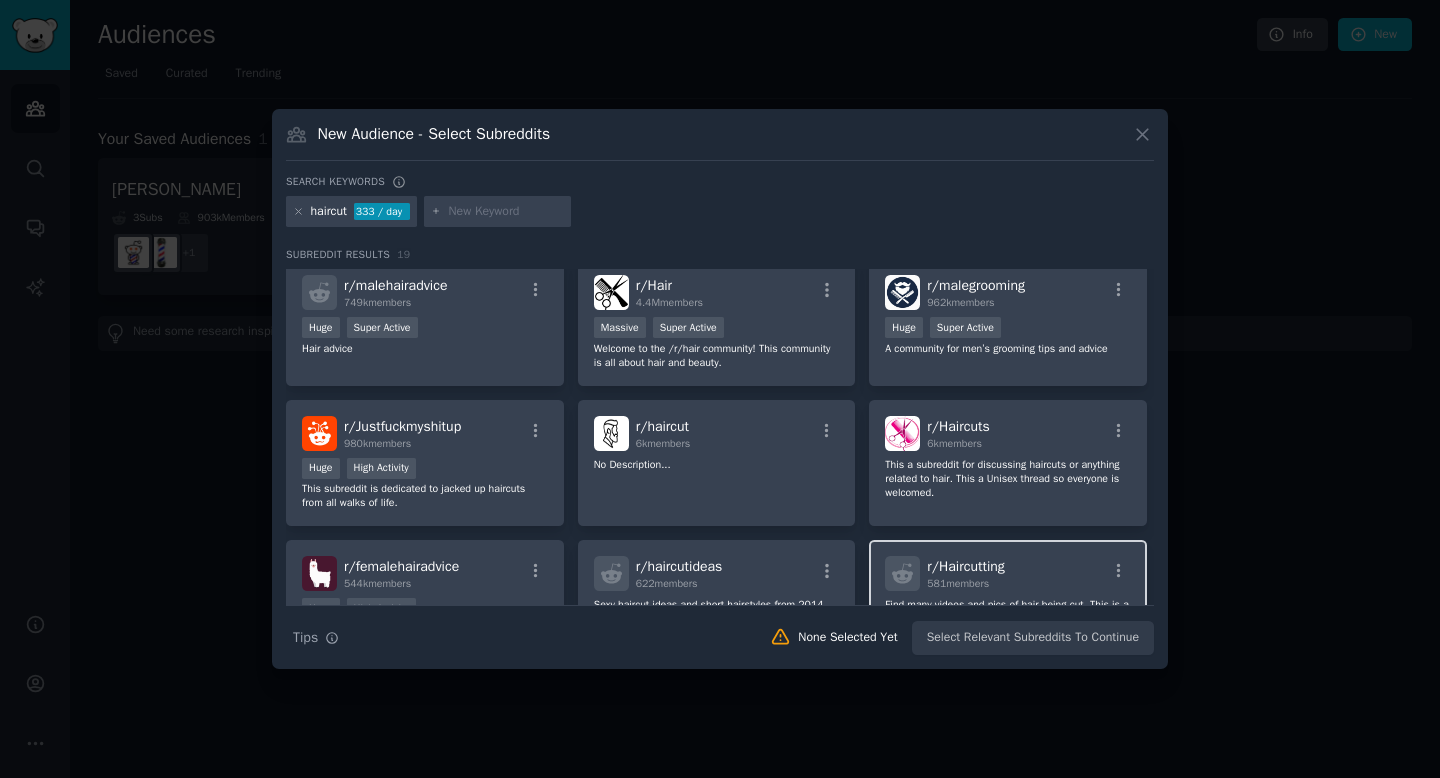 scroll, scrollTop: 0, scrollLeft: 0, axis: both 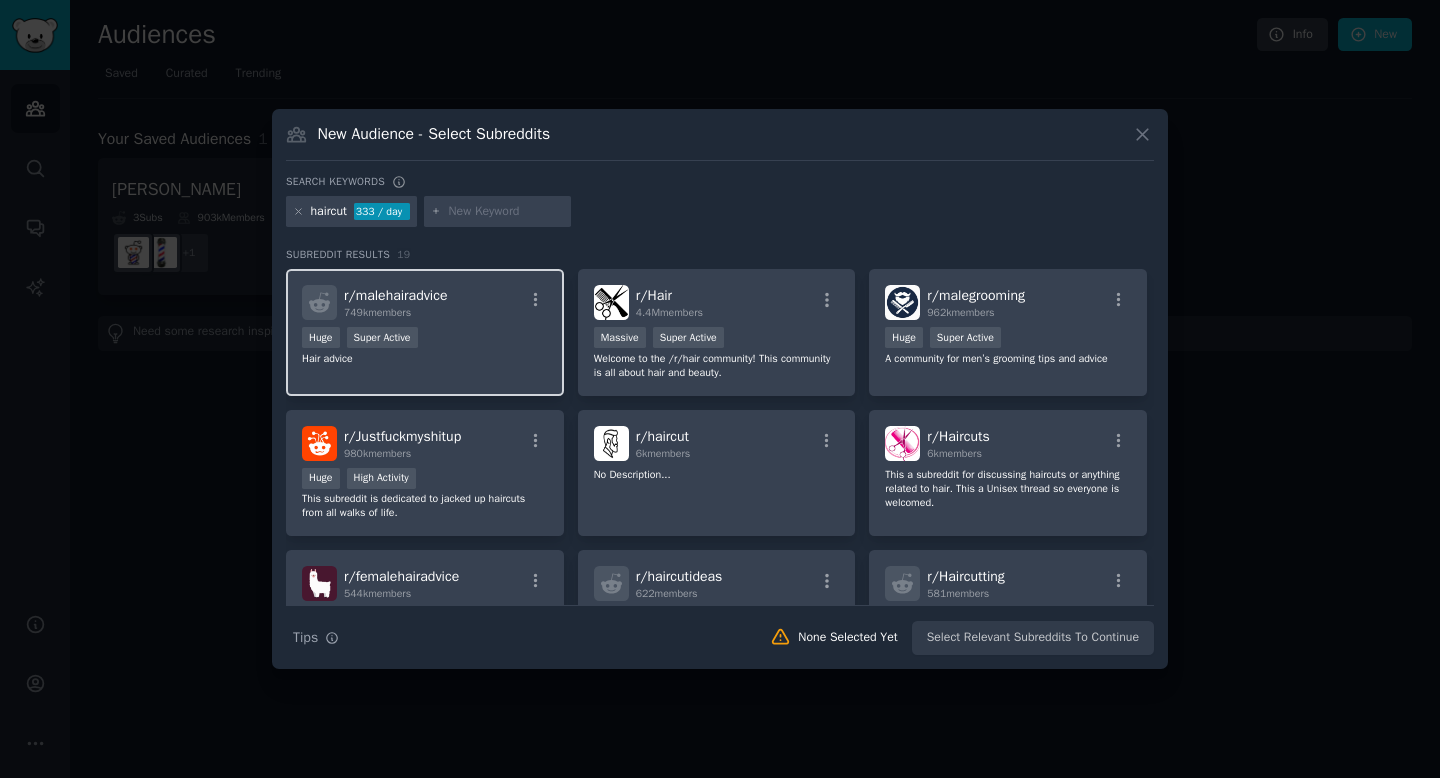 click on "r/ malehairadvice 749k  members" at bounding box center (425, 302) 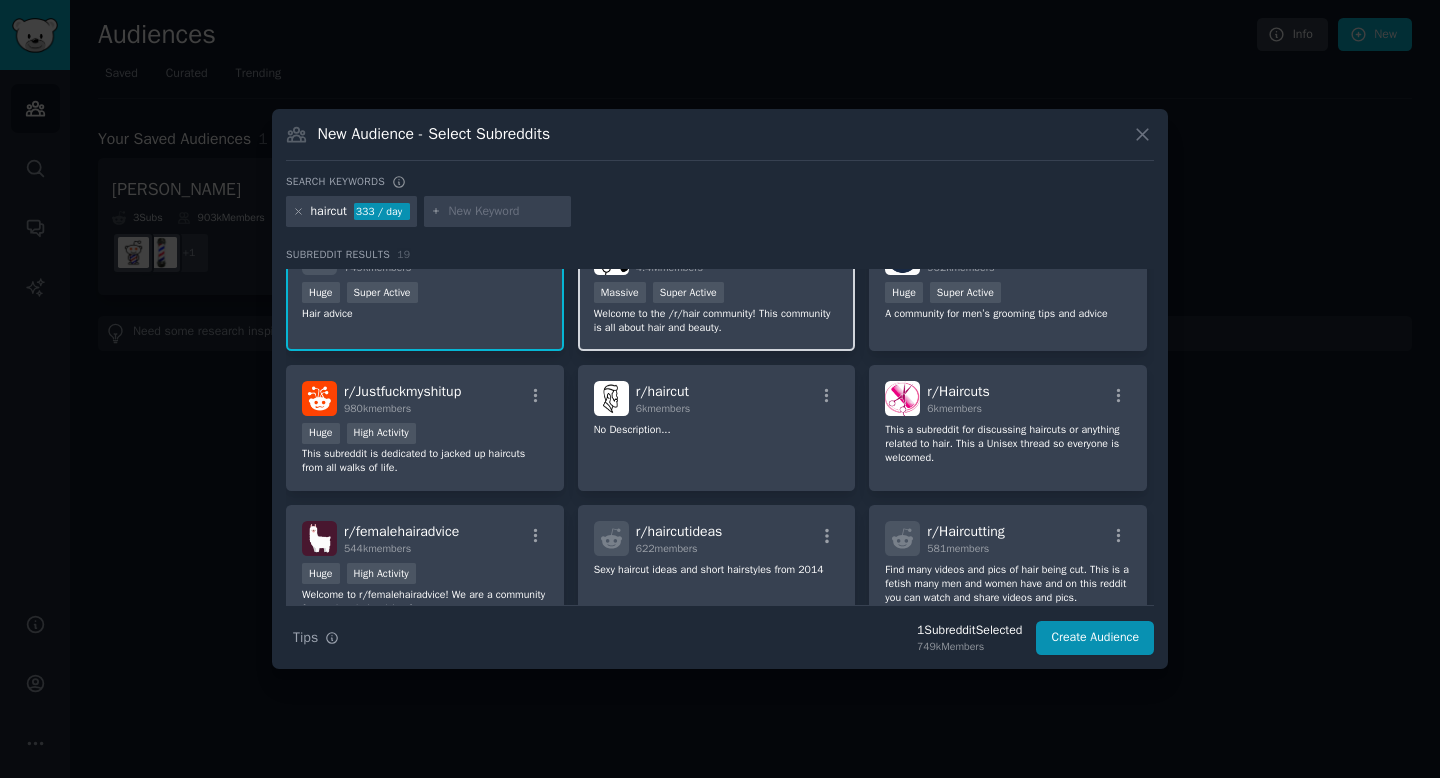 scroll, scrollTop: 49, scrollLeft: 0, axis: vertical 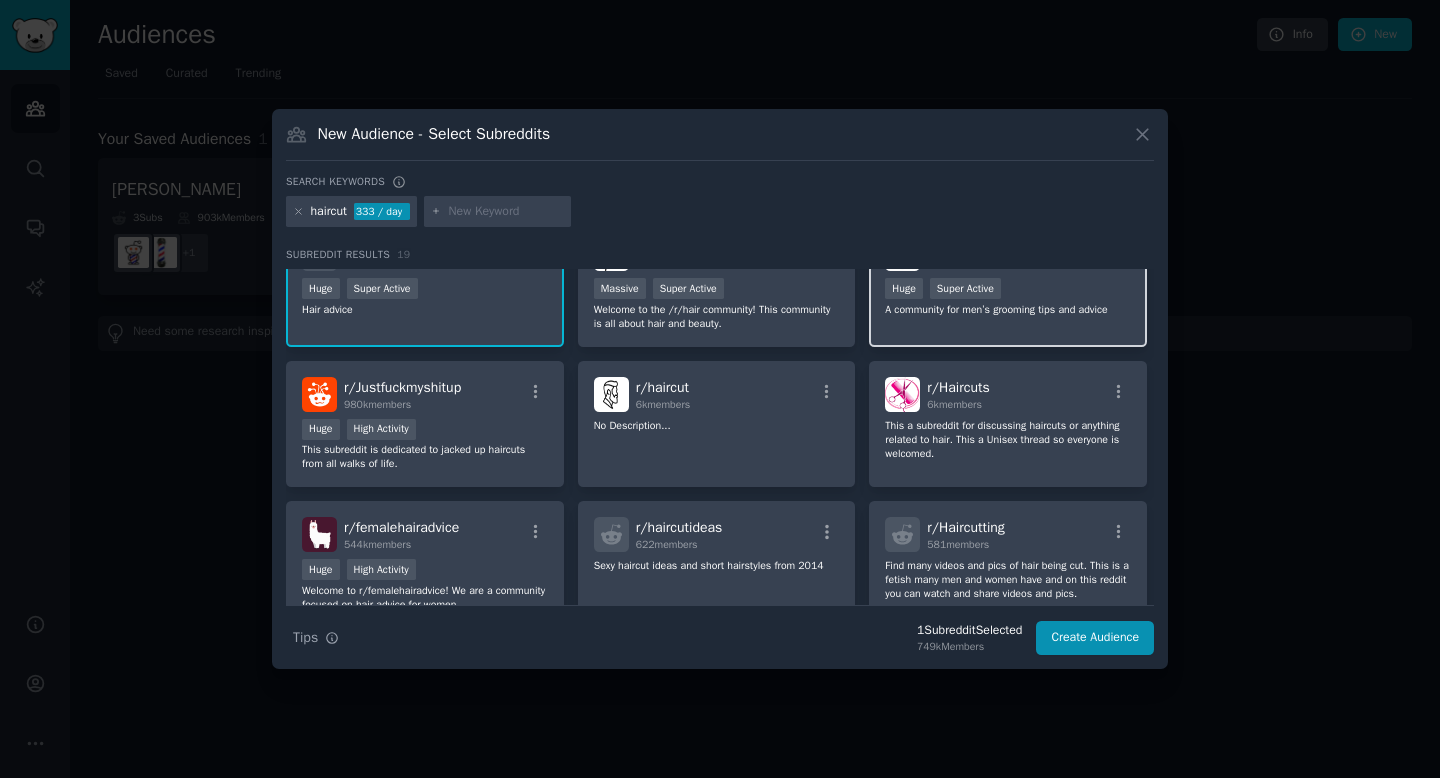 click on "A community for men’s grooming tips and advice" at bounding box center (1008, 310) 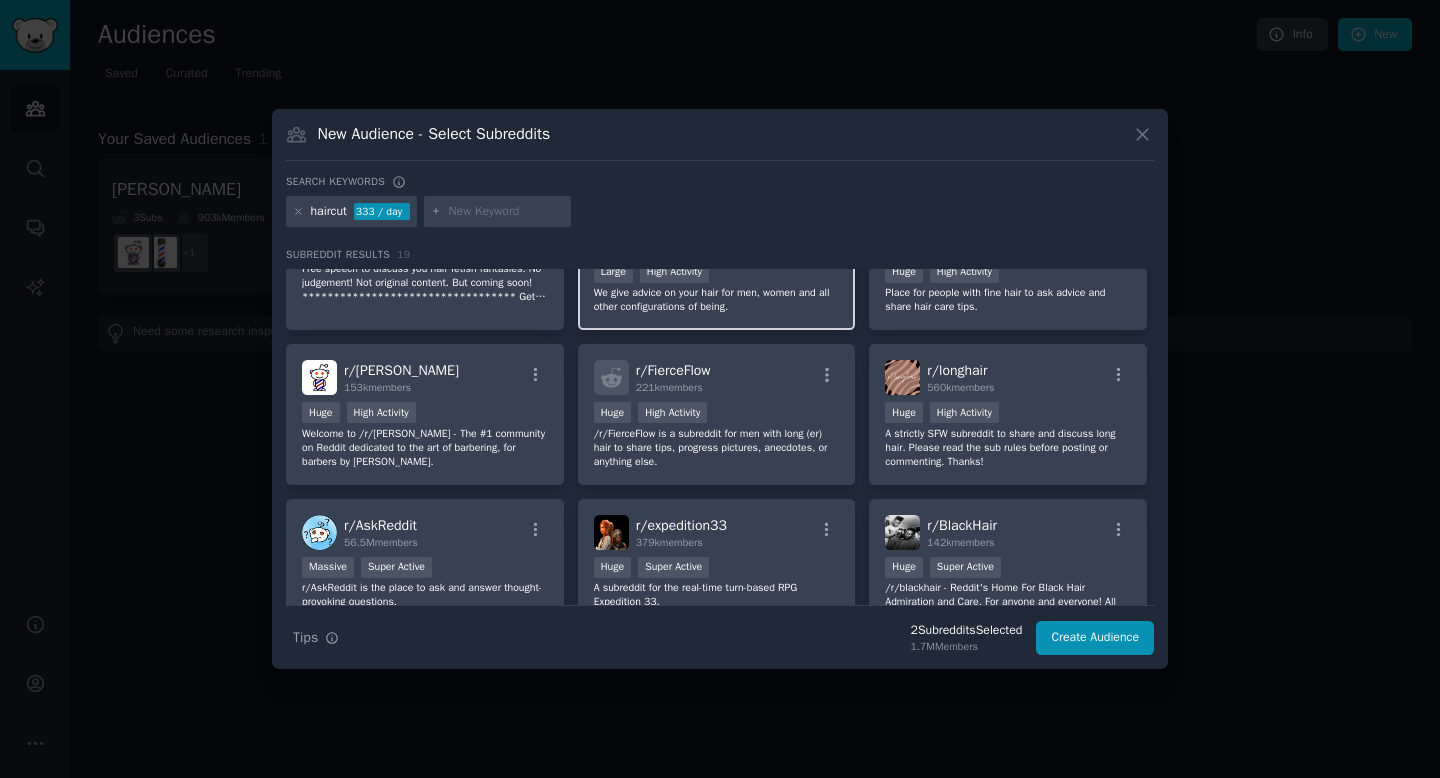 scroll, scrollTop: 512, scrollLeft: 0, axis: vertical 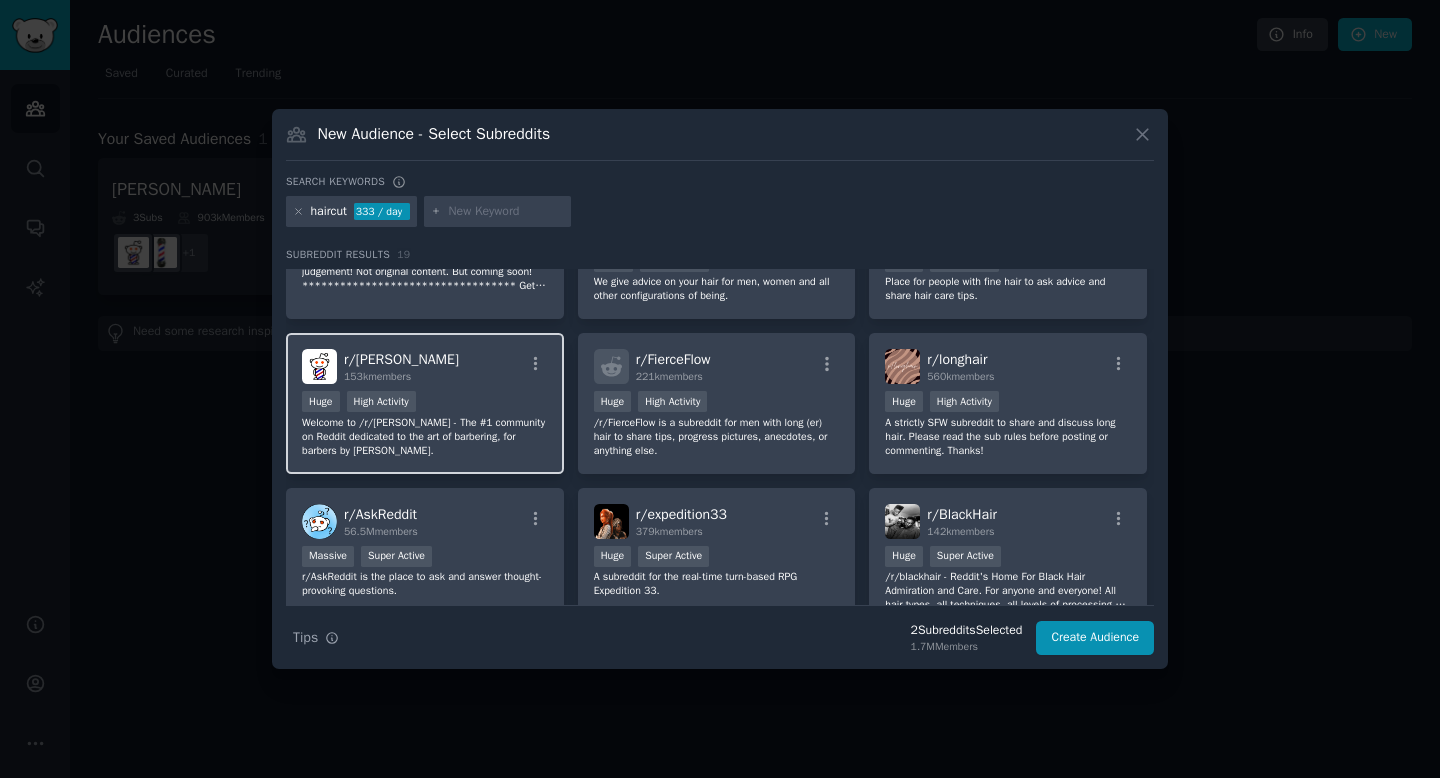 click on "r/ [PERSON_NAME] 153k  members" at bounding box center [425, 366] 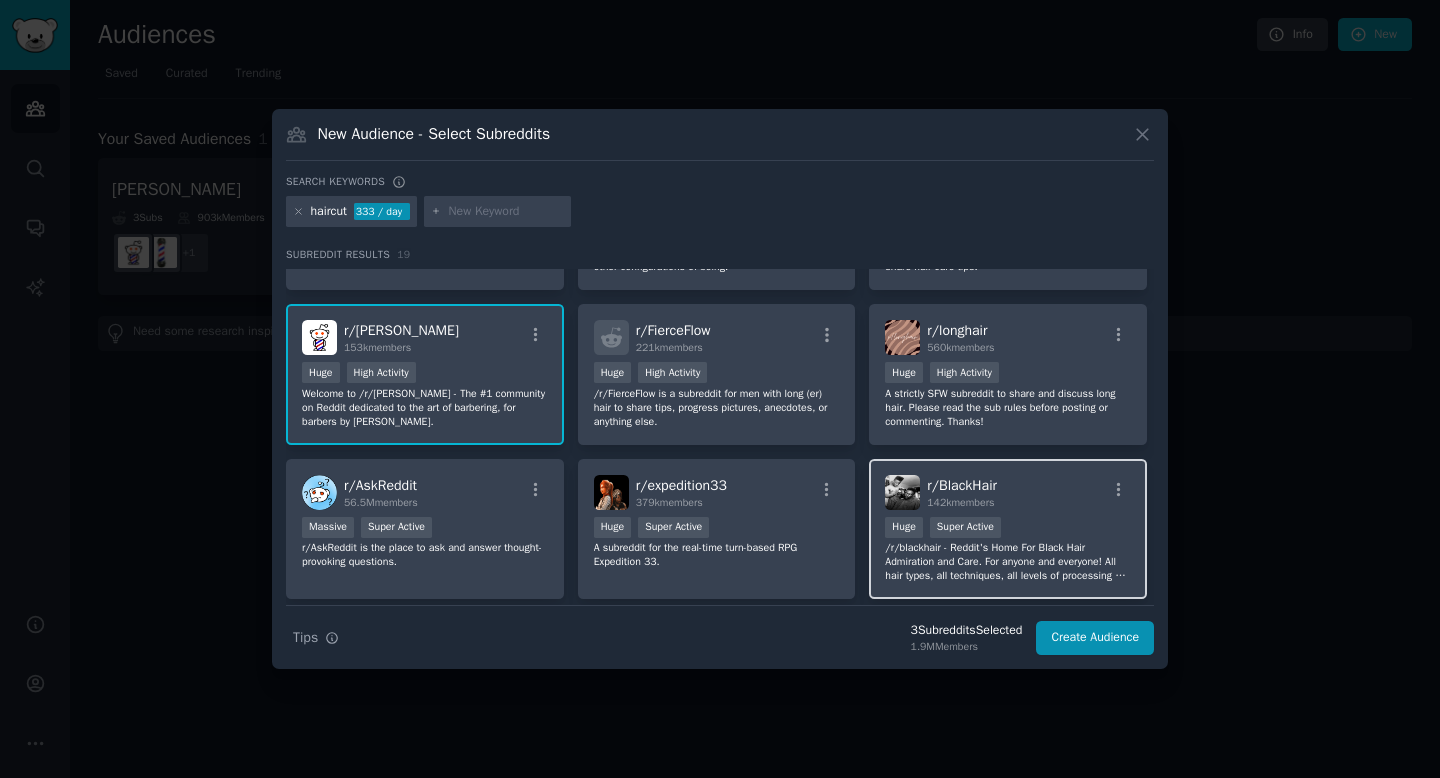 scroll, scrollTop: 555, scrollLeft: 0, axis: vertical 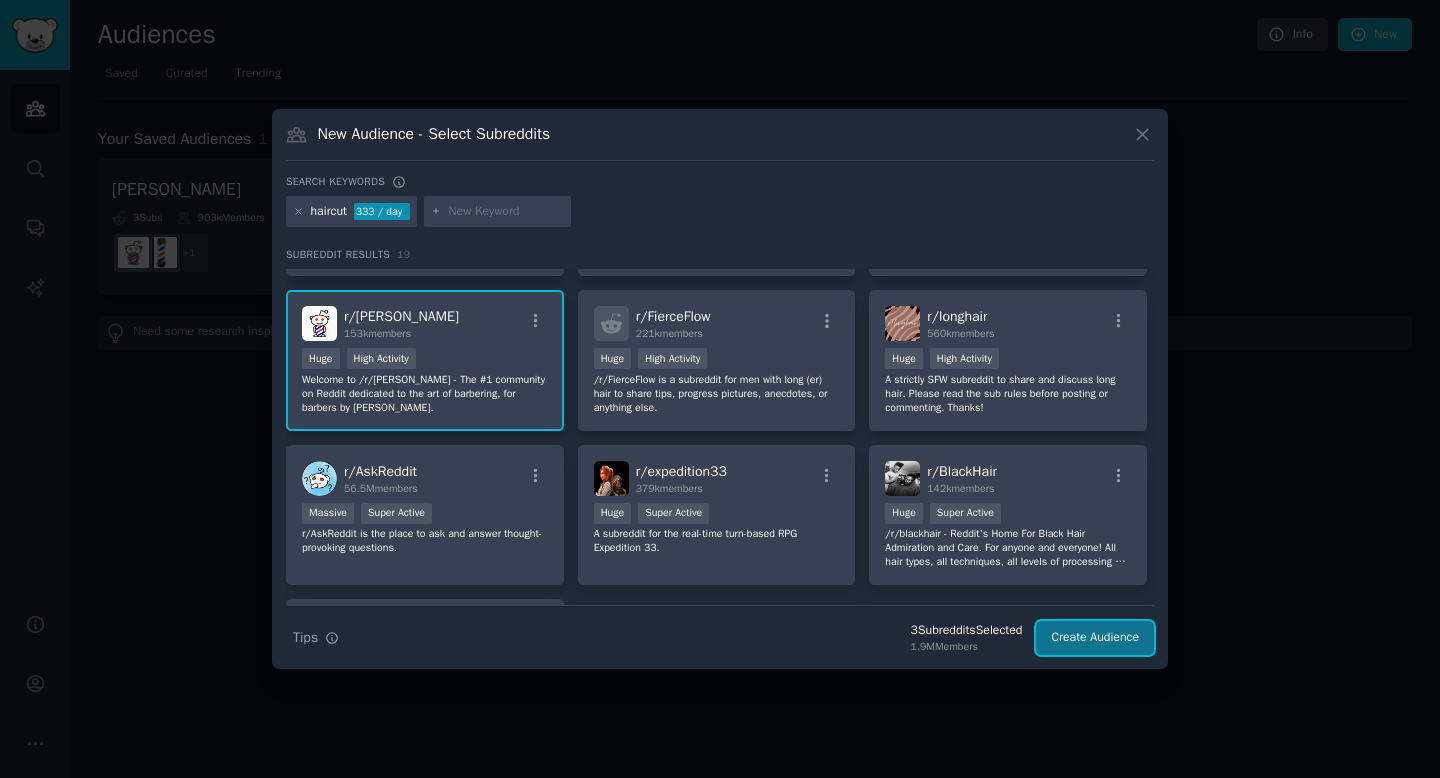 click on "Create Audience" at bounding box center (1095, 638) 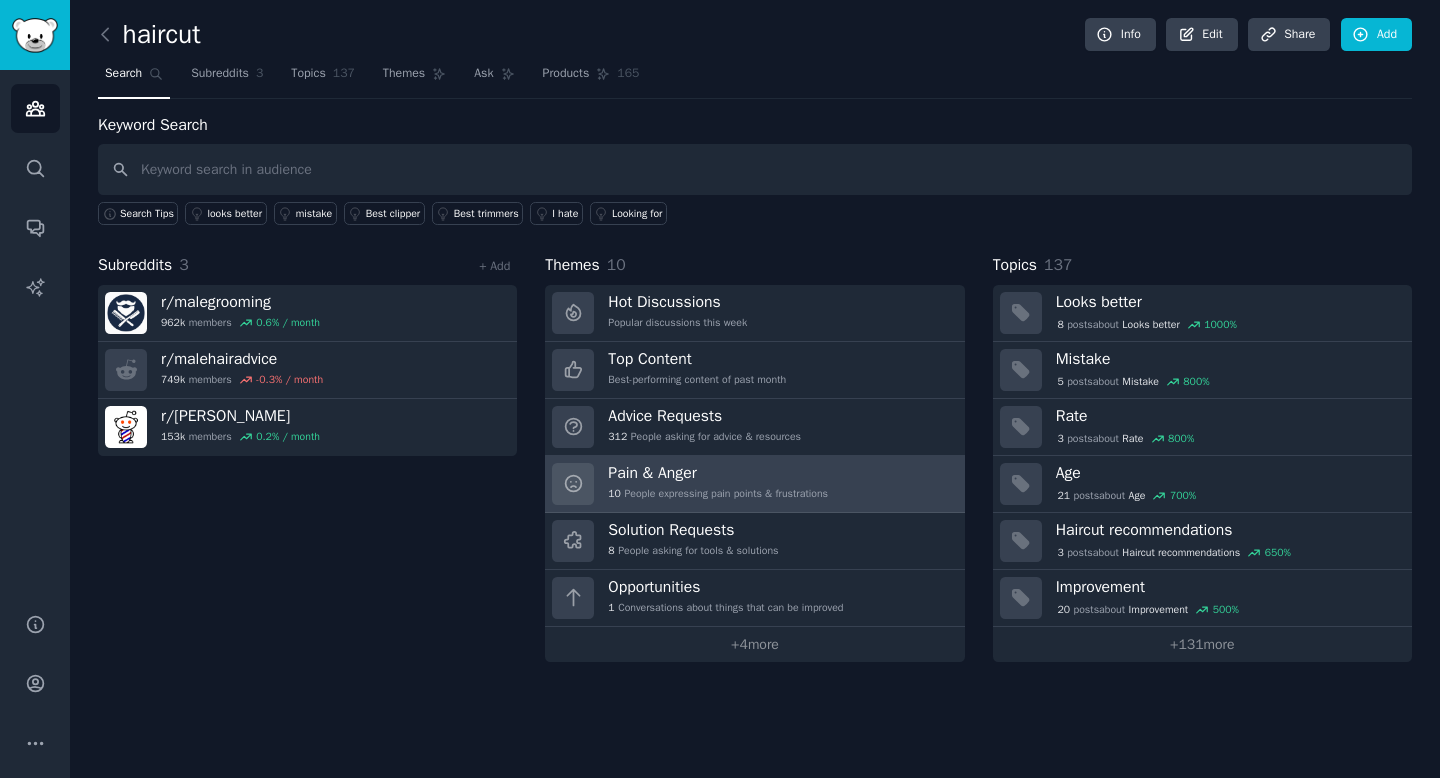 click on "Pain & Anger" at bounding box center (718, 473) 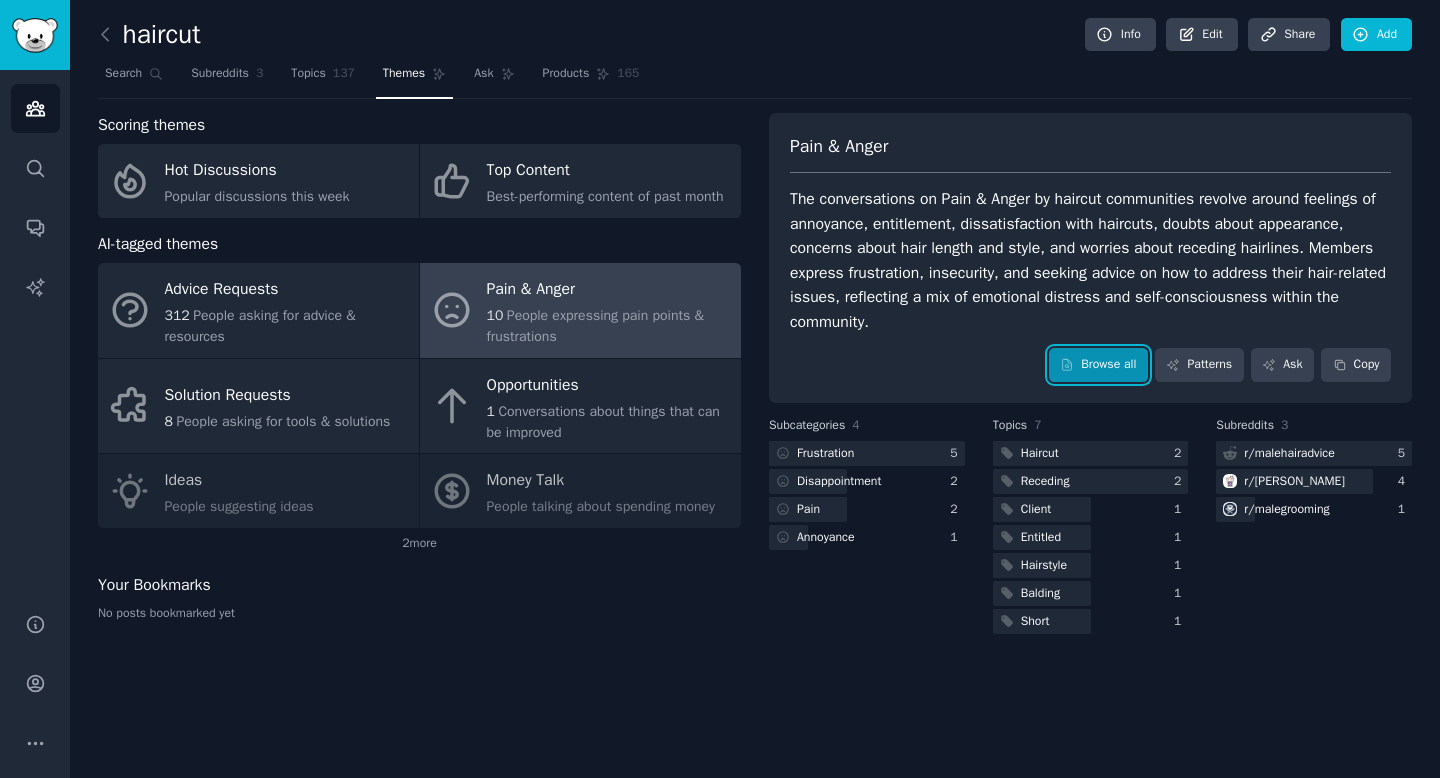 click on "Browse all" at bounding box center (1098, 365) 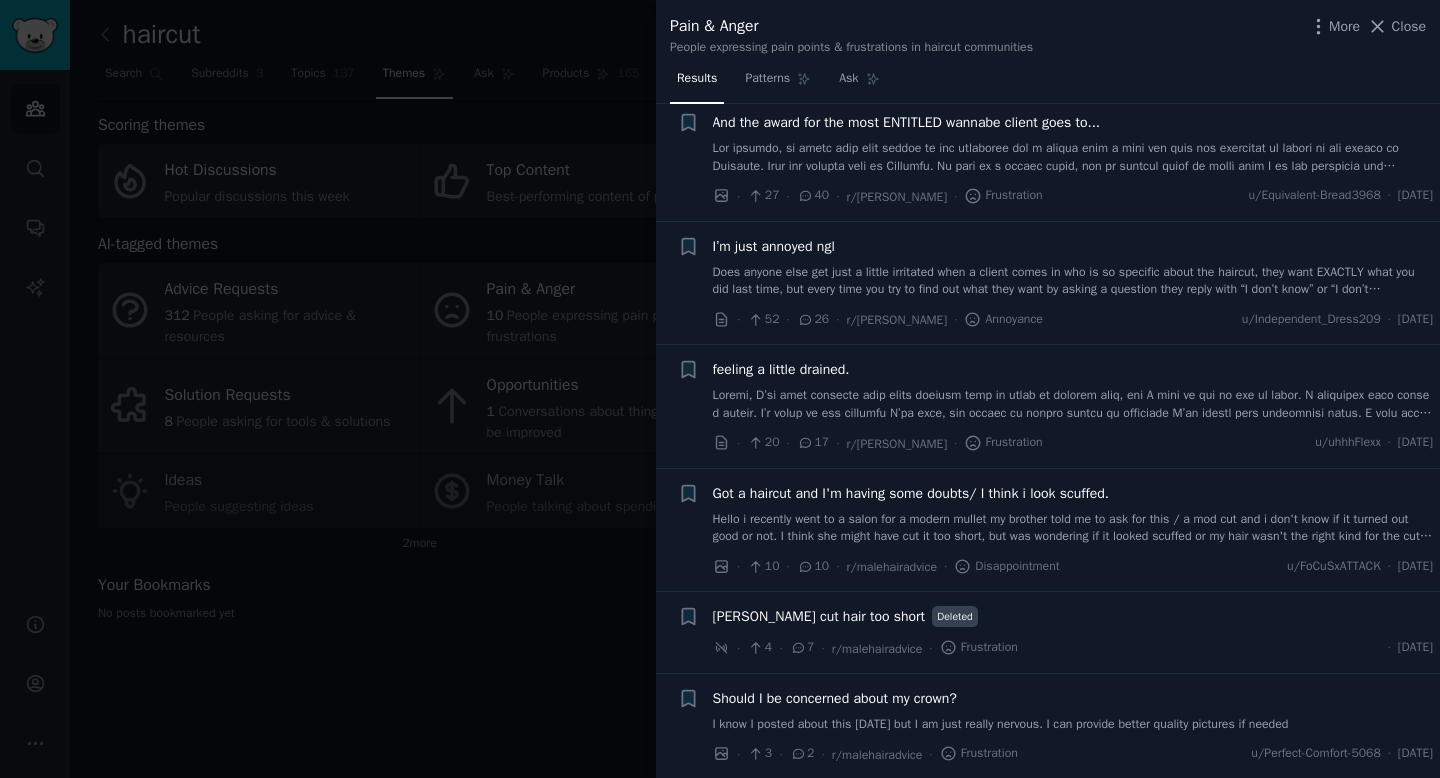 scroll, scrollTop: 38, scrollLeft: 0, axis: vertical 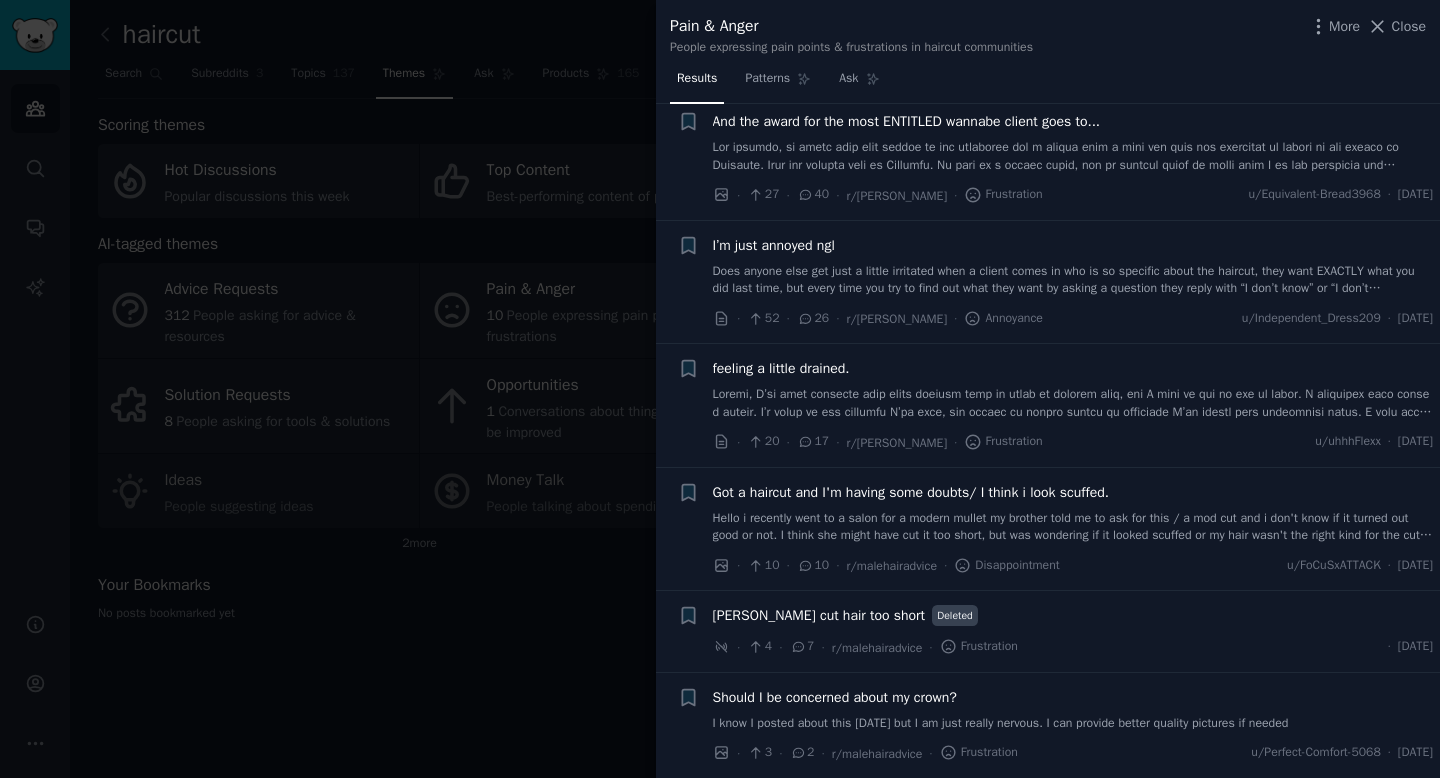 click at bounding box center (1073, 156) 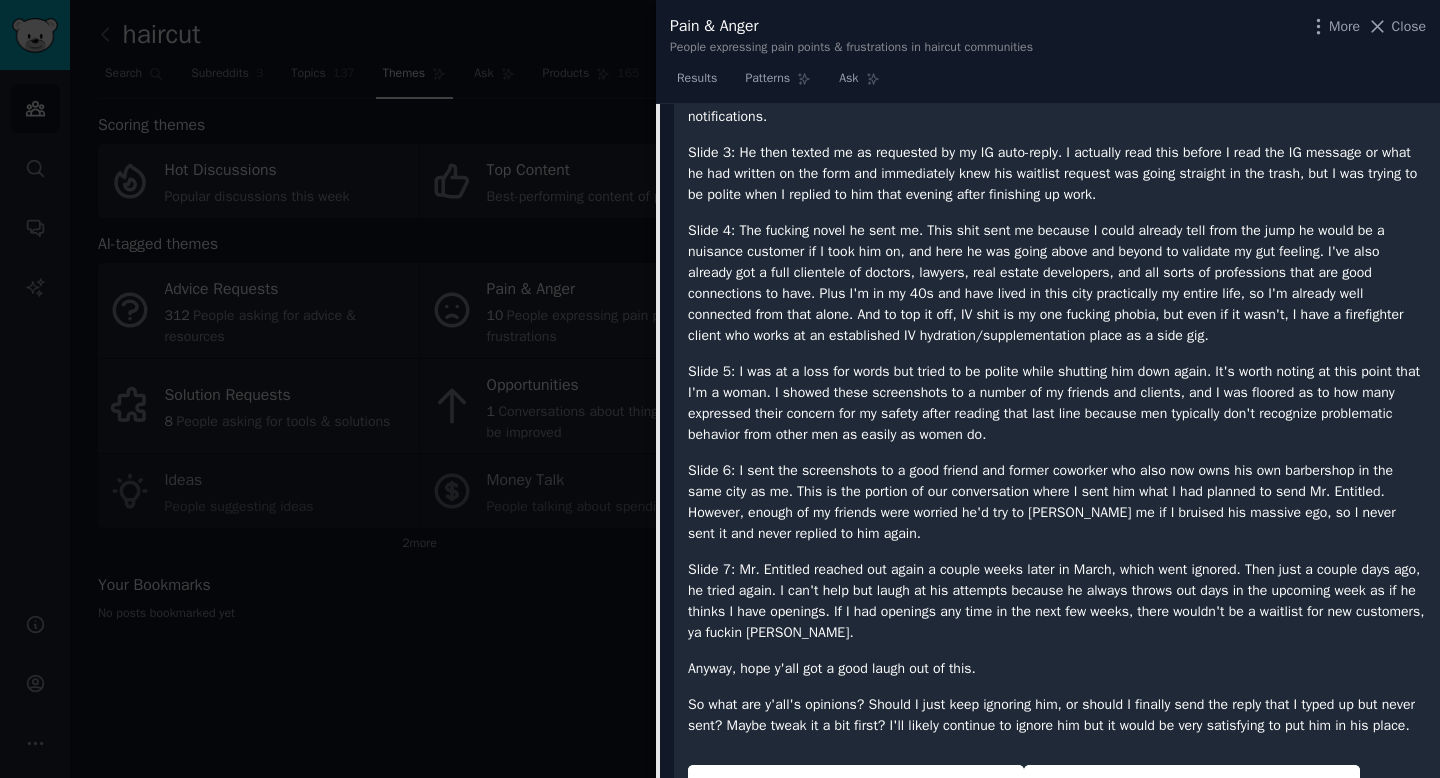 scroll, scrollTop: 509, scrollLeft: 0, axis: vertical 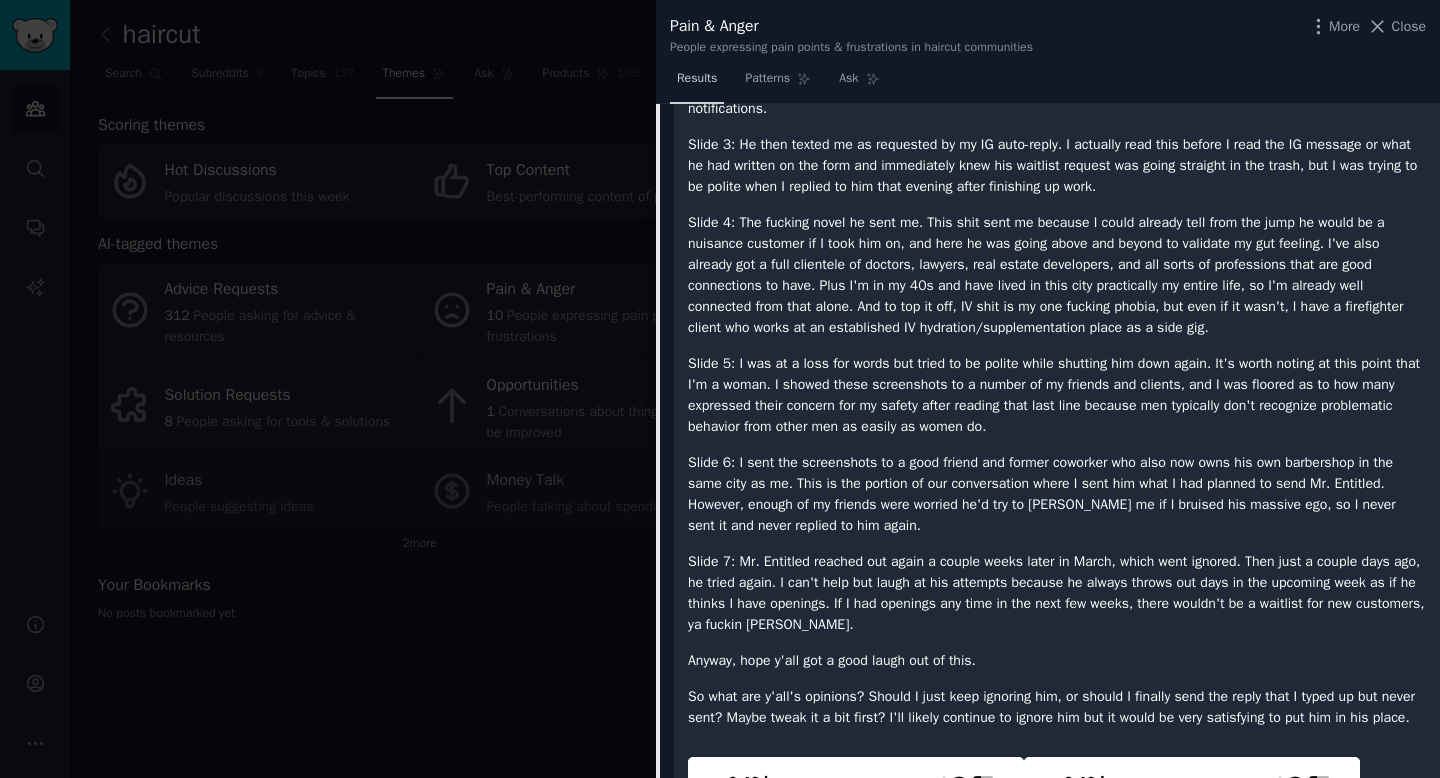 click on "Results" at bounding box center [697, 79] 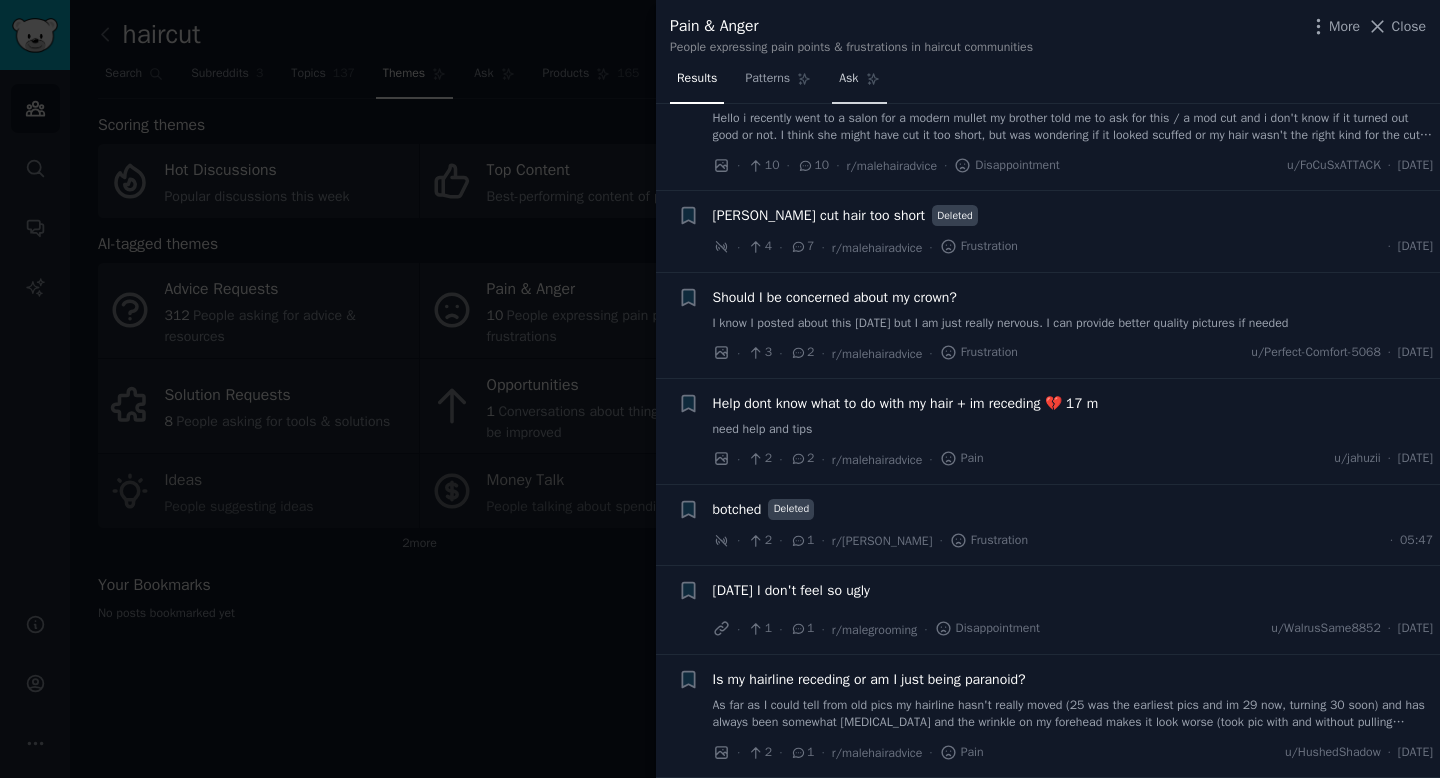 click on "Ask" at bounding box center [859, 83] 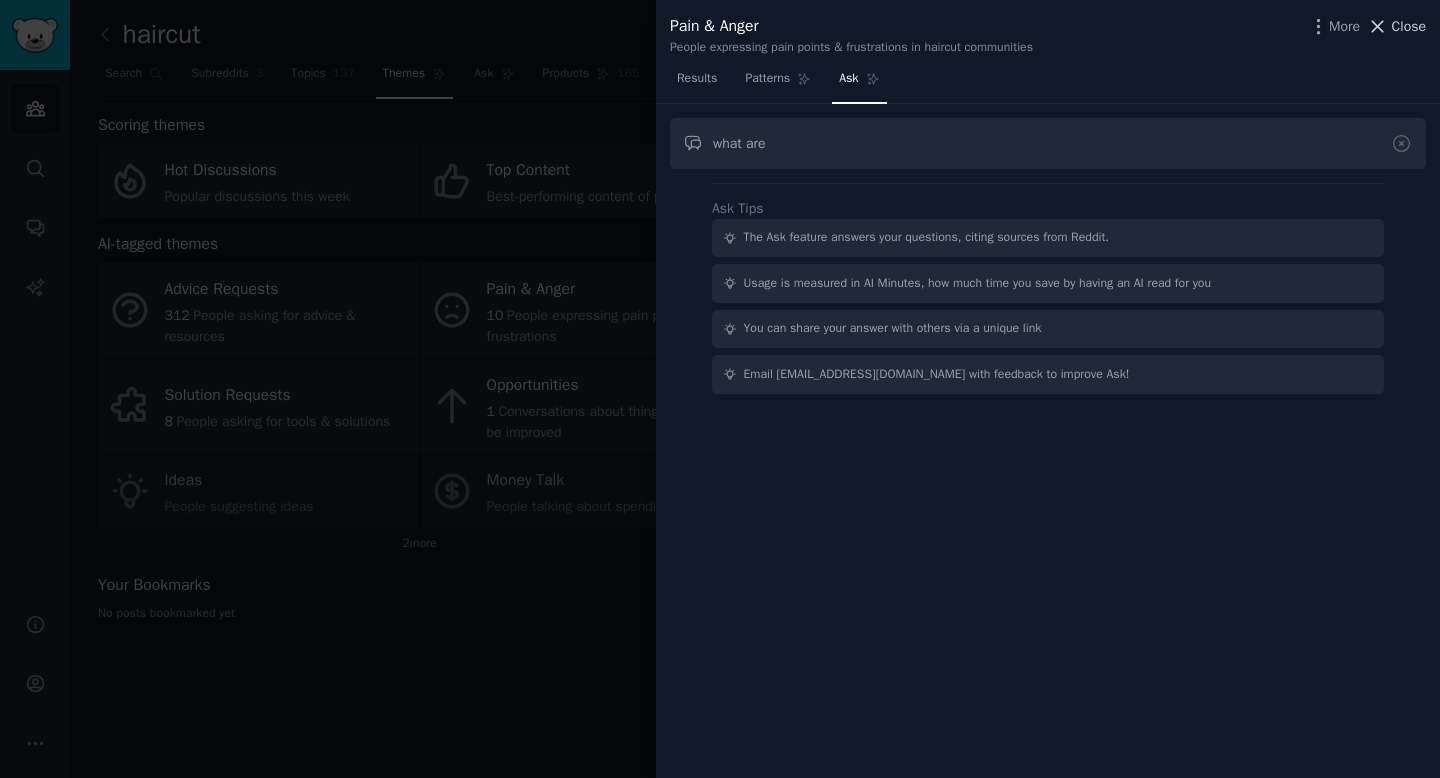 type on "what are" 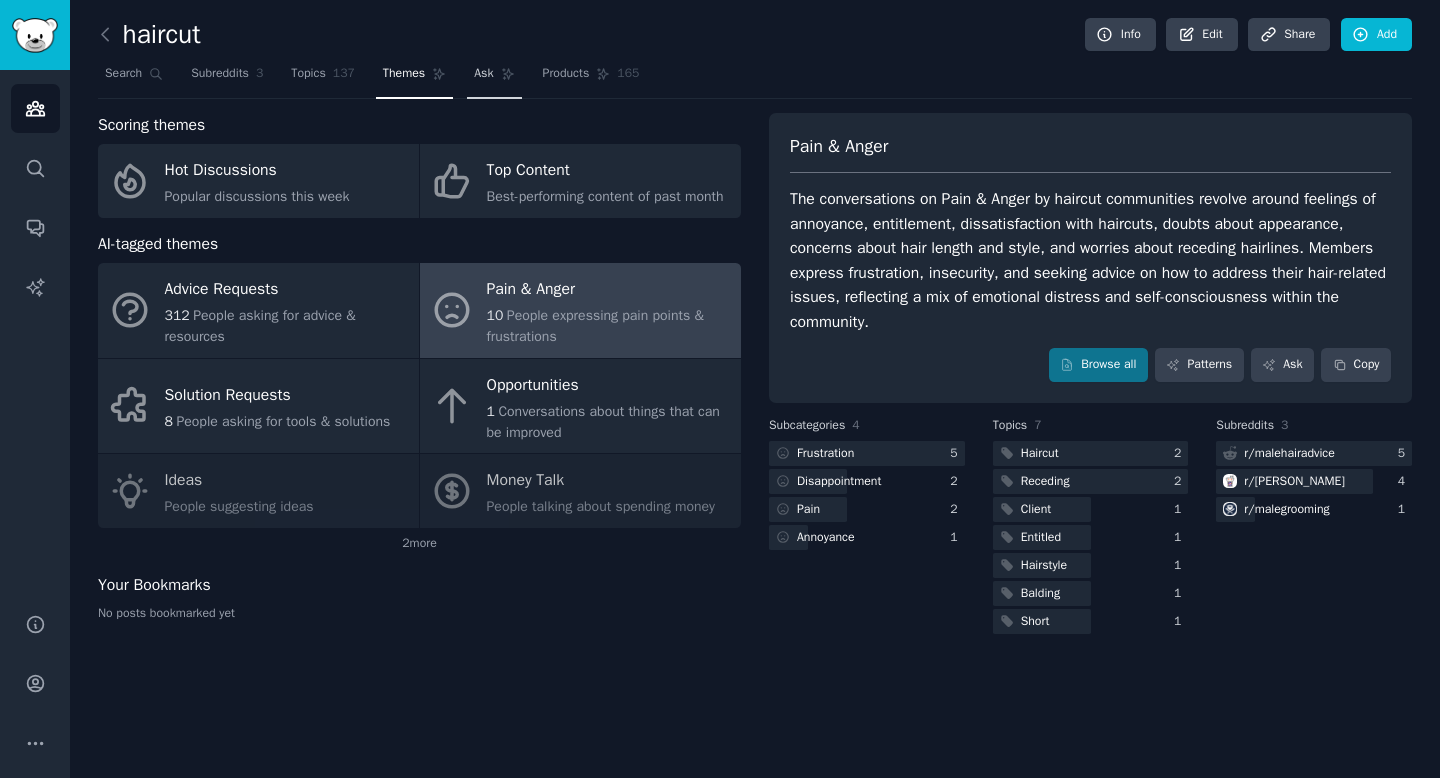 click on "Ask" at bounding box center (494, 78) 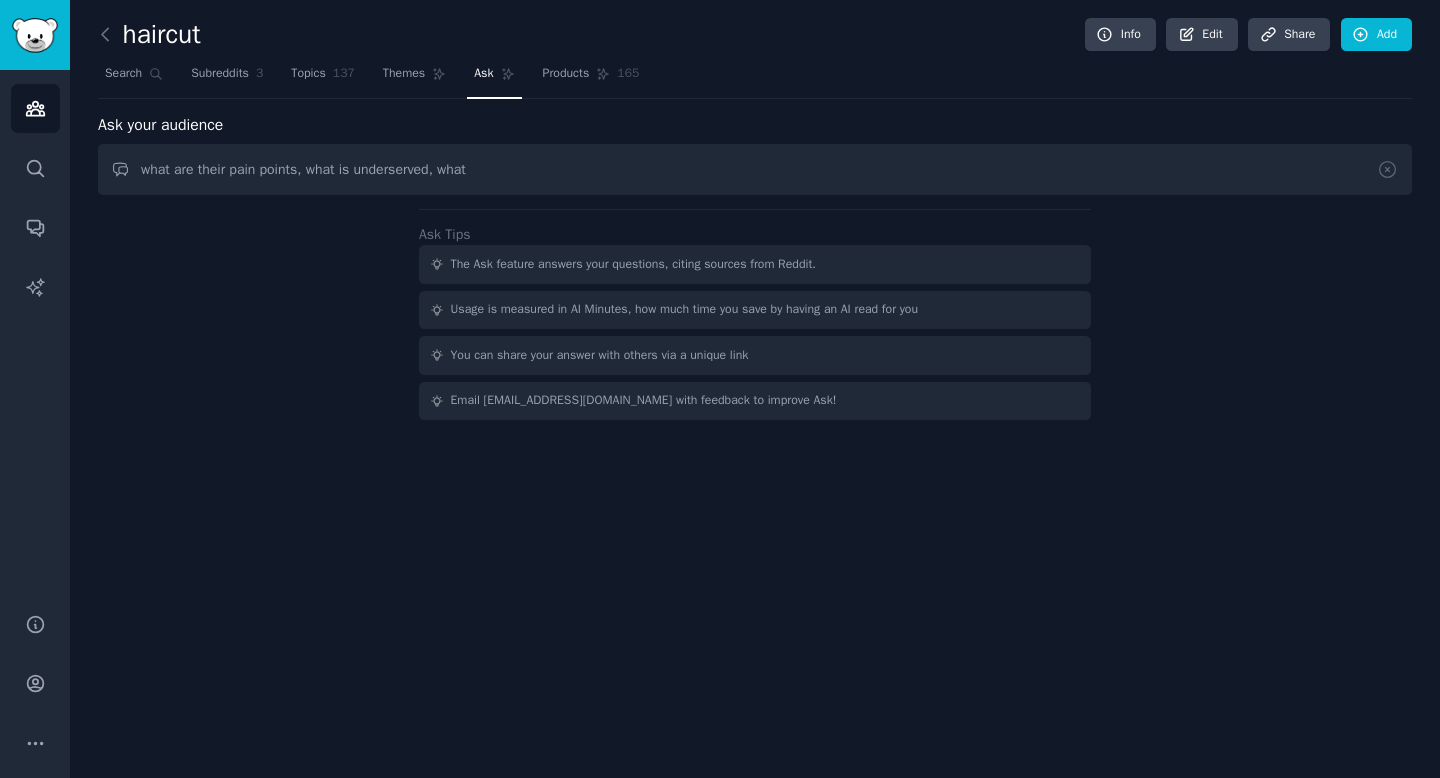 drag, startPoint x: 445, startPoint y: 168, endPoint x: 316, endPoint y: 162, distance: 129.13947 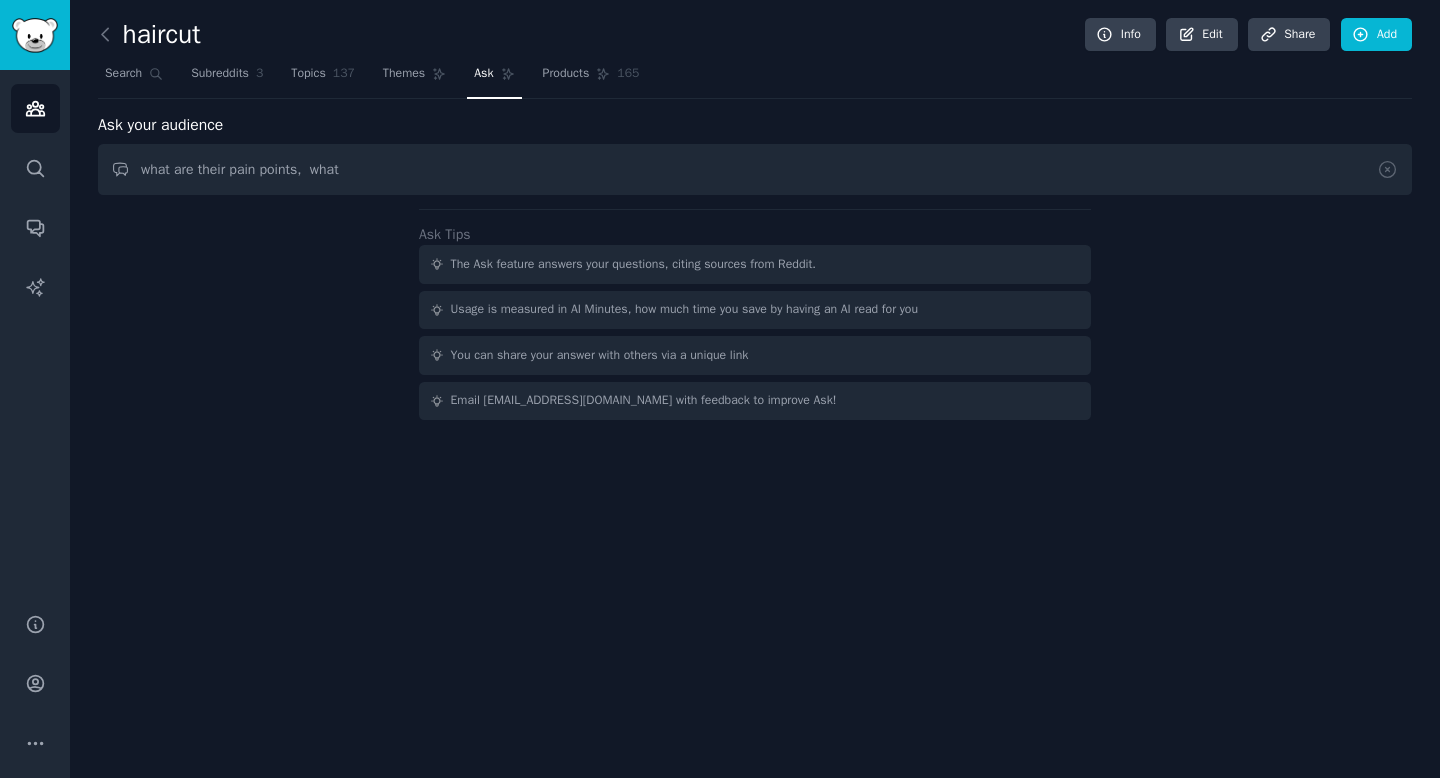 click on "what are their pain points,  what" at bounding box center [755, 169] 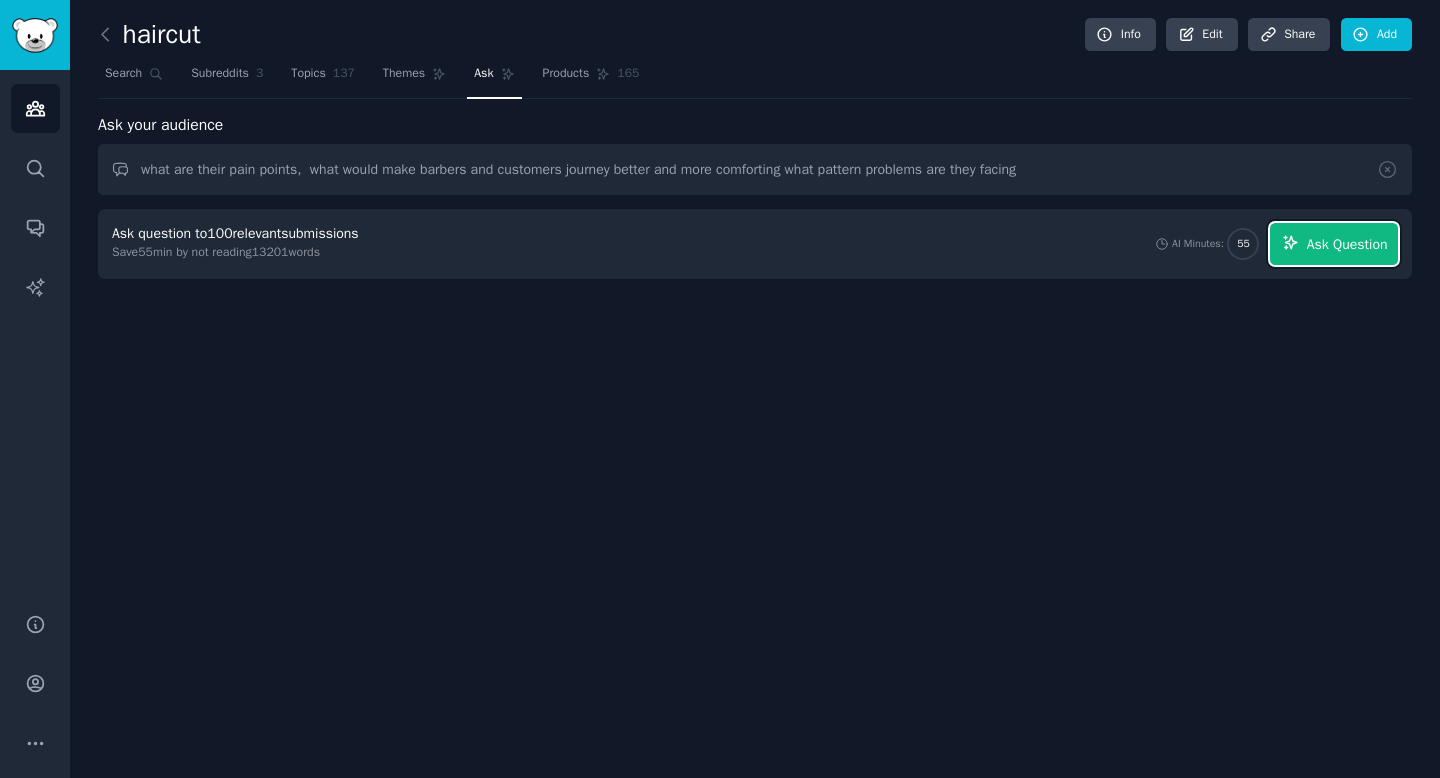 click on "Ask Question" at bounding box center (1347, 244) 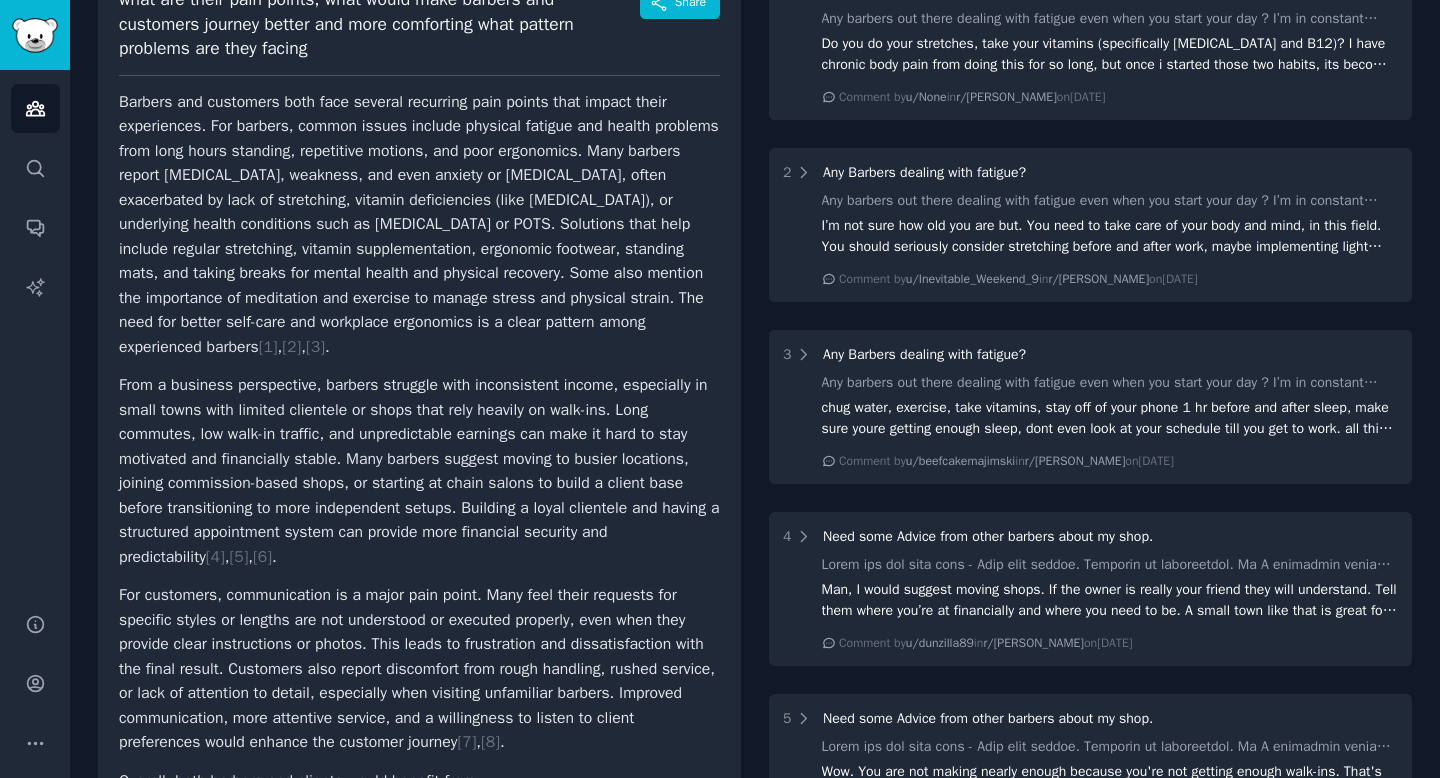 scroll, scrollTop: 0, scrollLeft: 0, axis: both 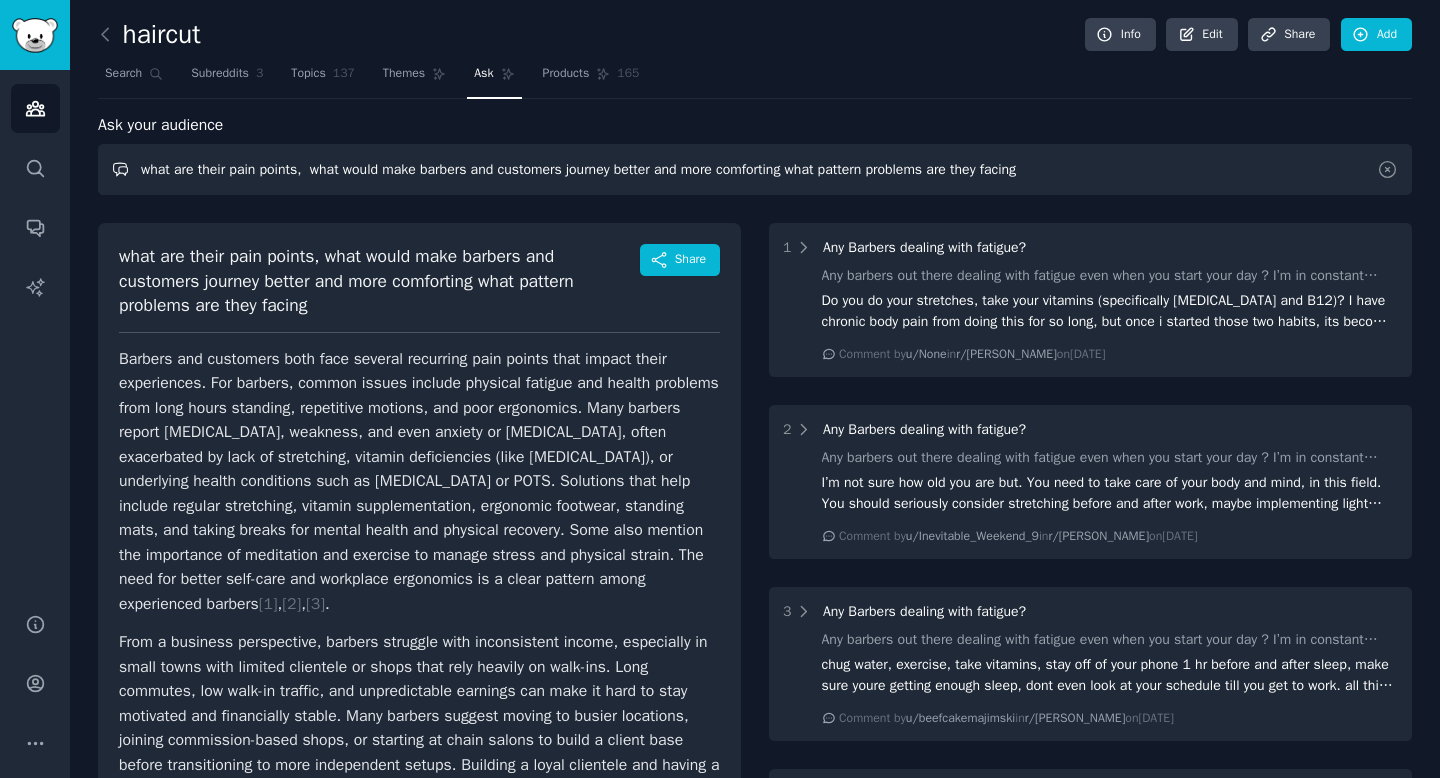 drag, startPoint x: 1062, startPoint y: 165, endPoint x: 443, endPoint y: 138, distance: 619.58856 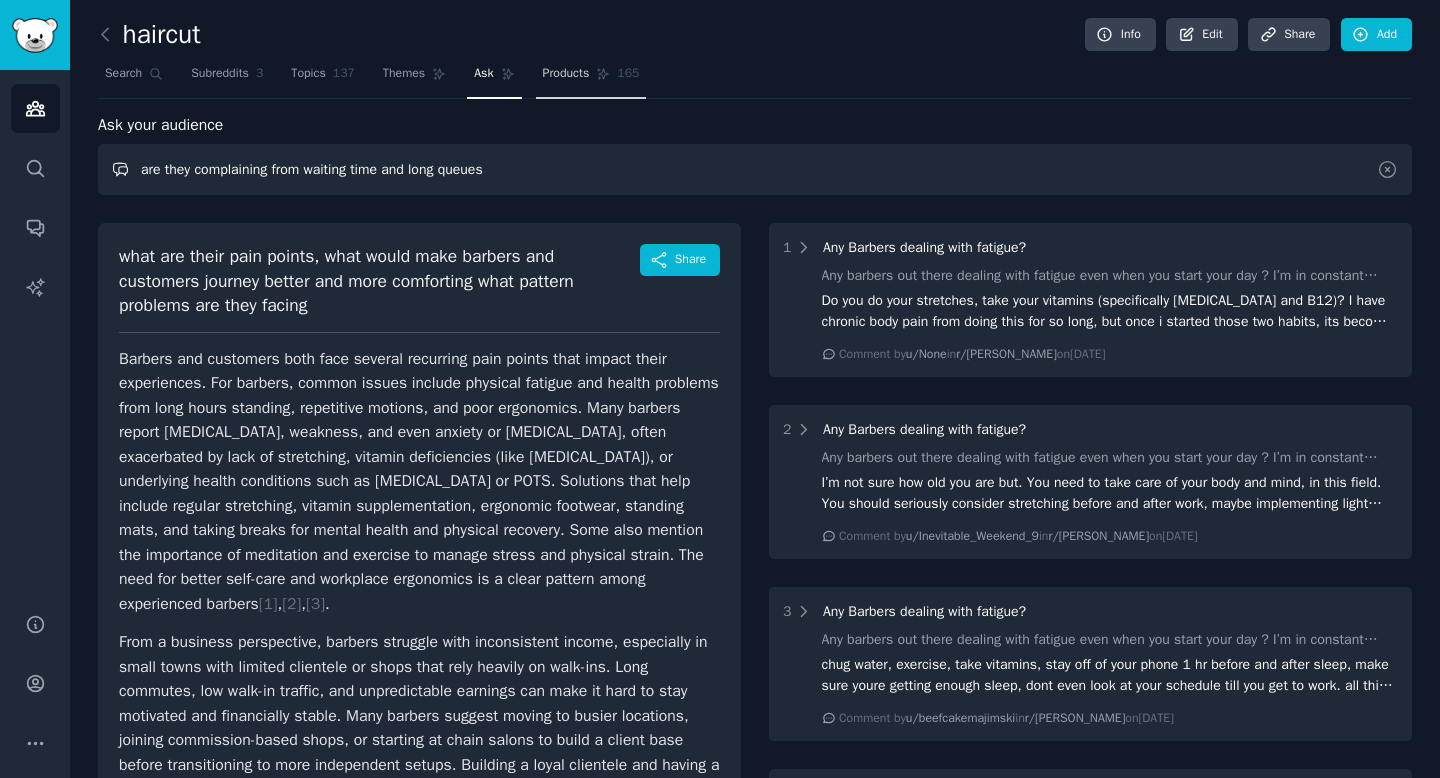 type on "are they complaining from waiting time and long queues" 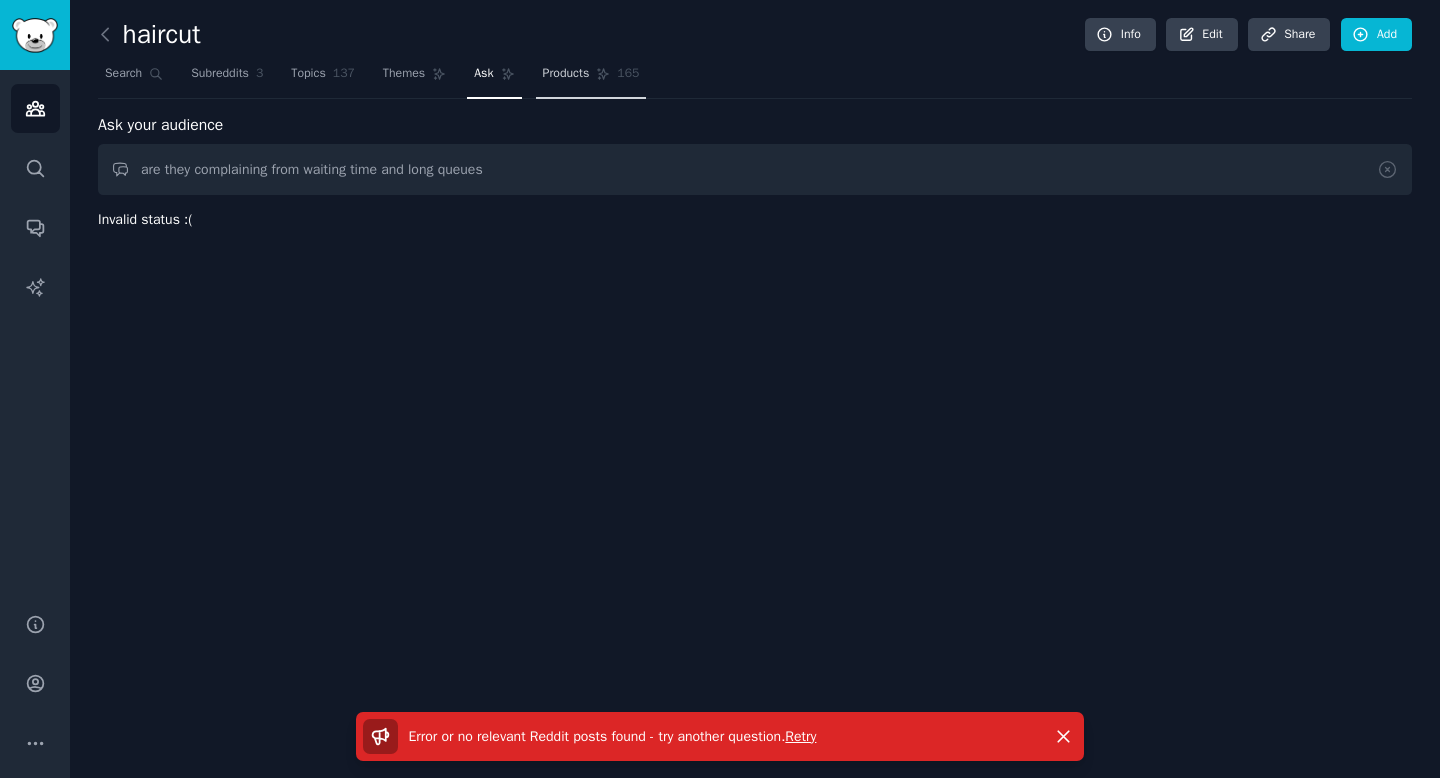 click on "Products" at bounding box center [566, 74] 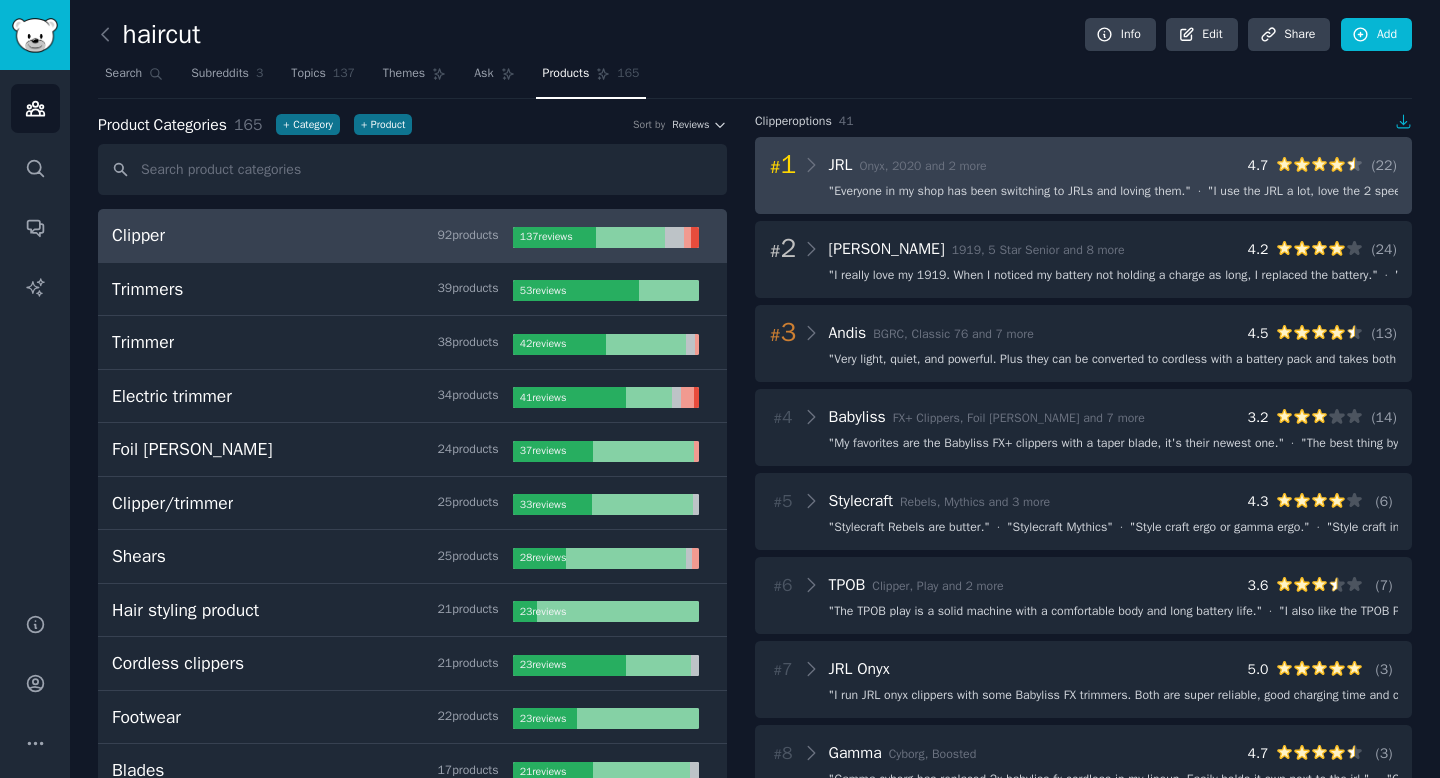 click on "# 1 JRL Onyx, 2020 and 2 more 4.7 ( 22 )" at bounding box center [1083, 165] 